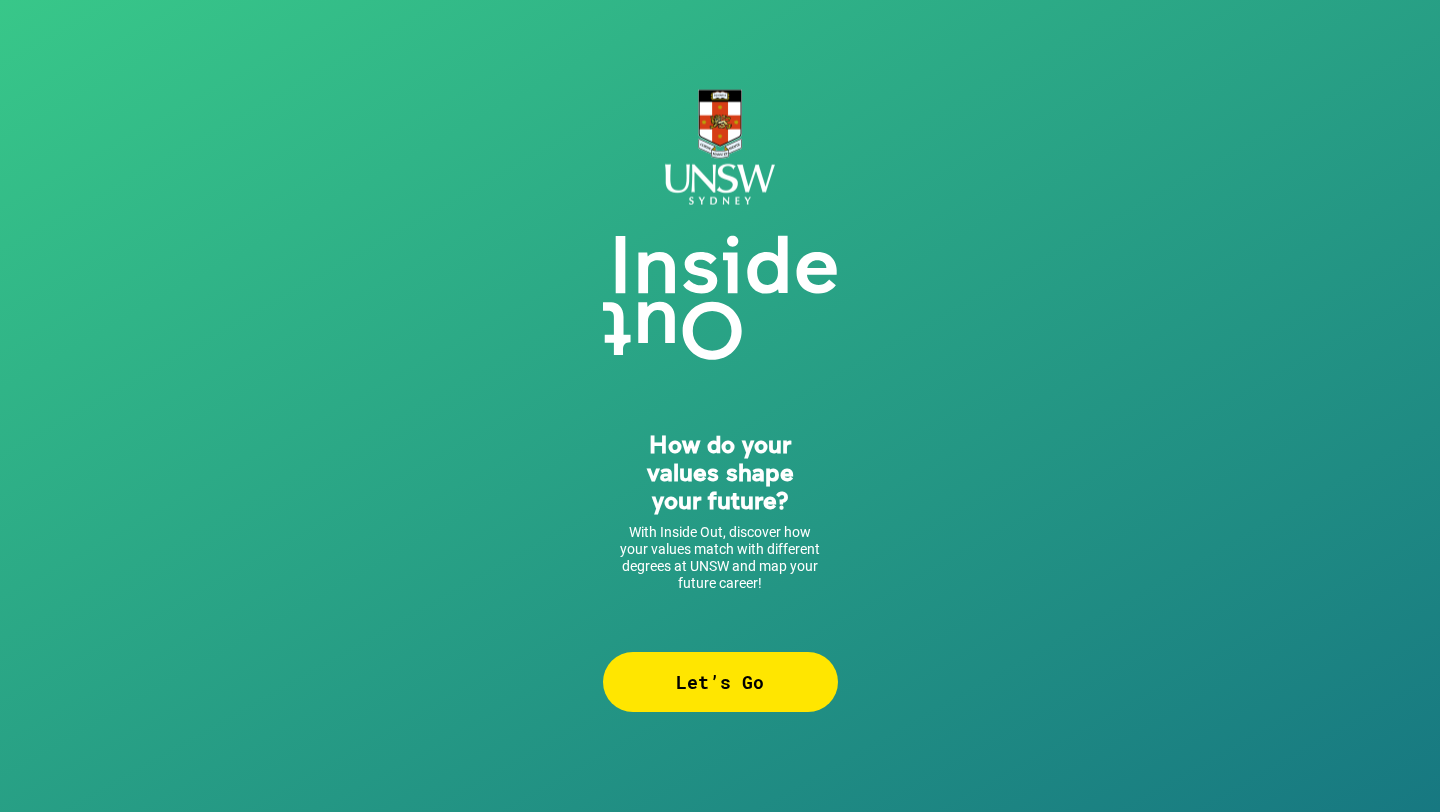 scroll, scrollTop: 0, scrollLeft: 0, axis: both 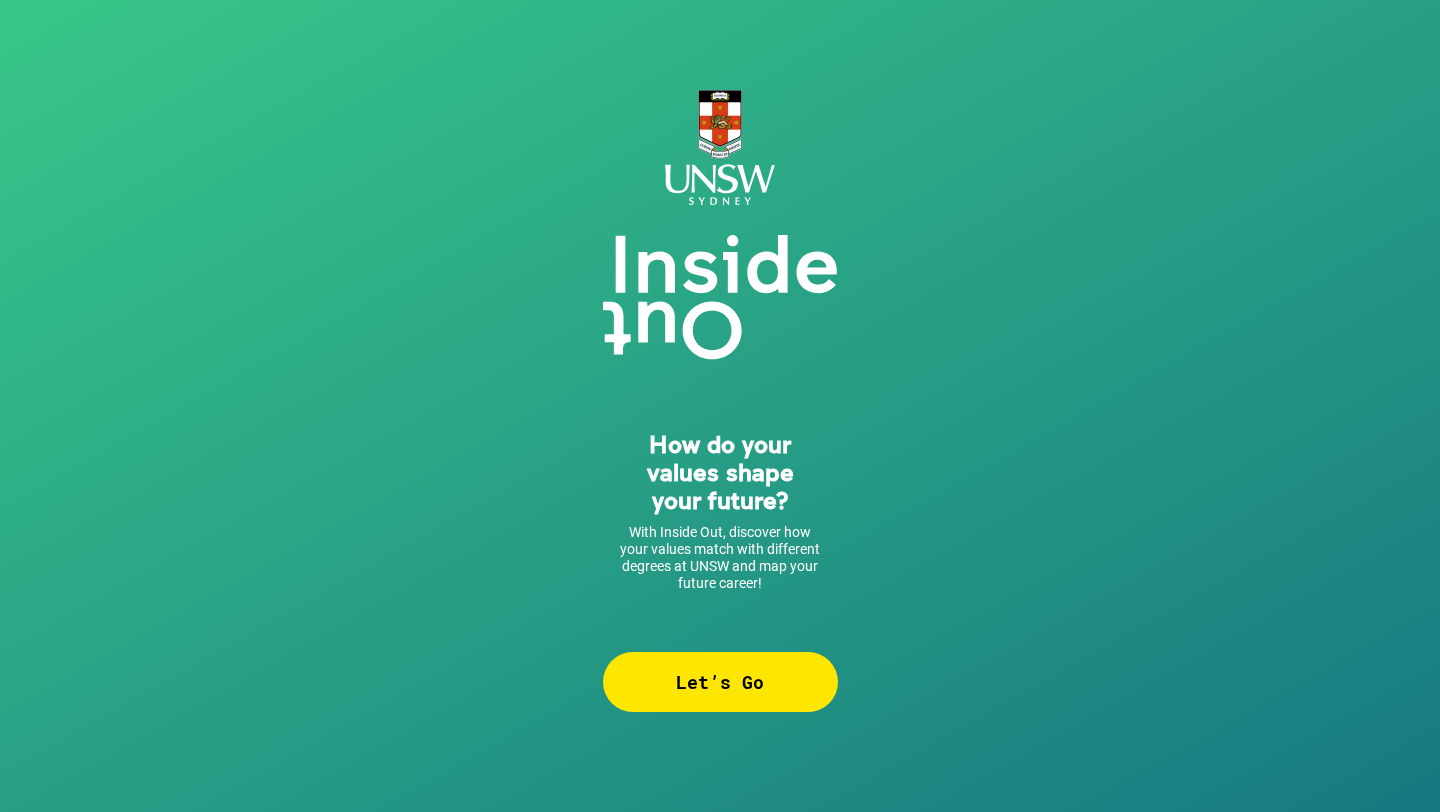 click on "Let’s Go" at bounding box center (720, 682) 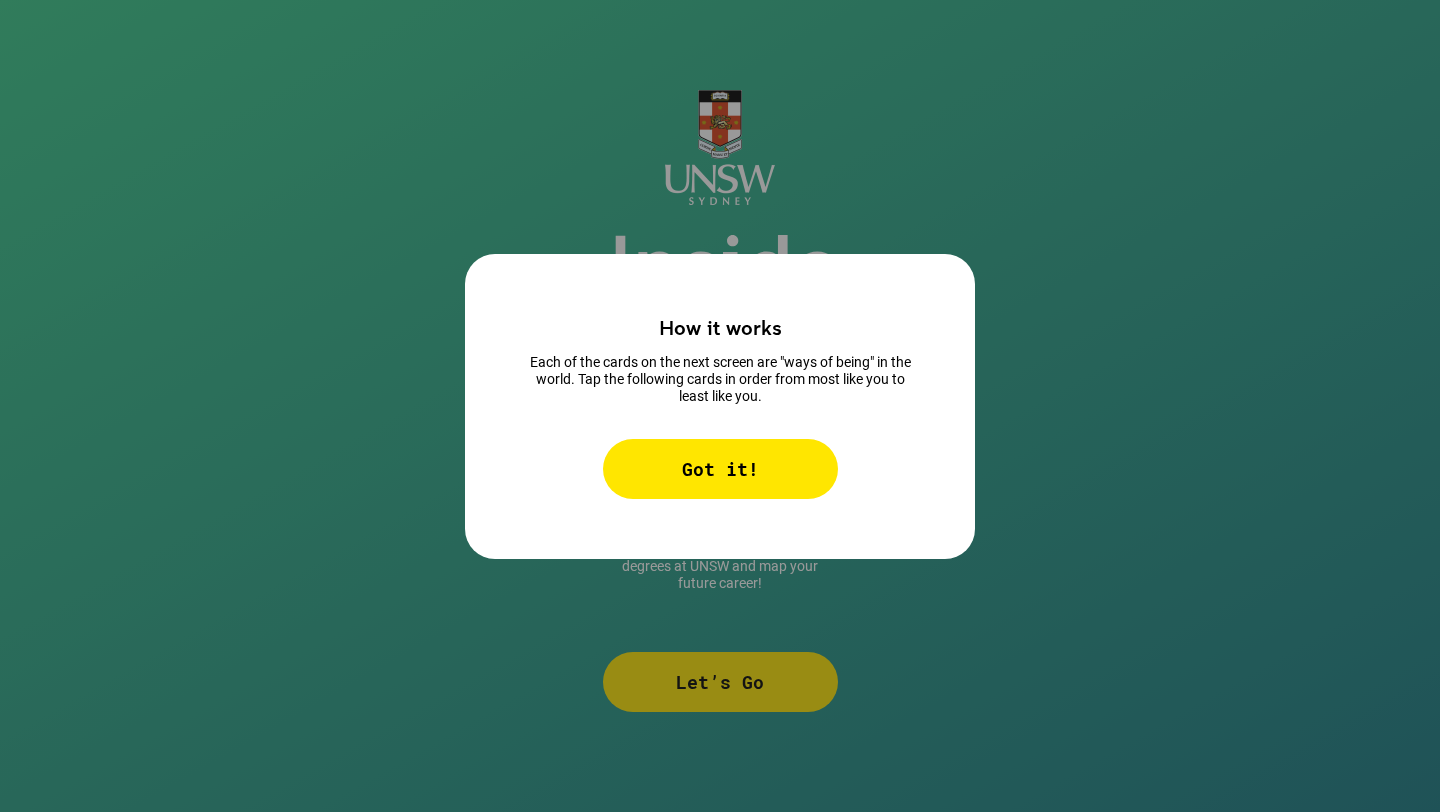 click on "Got it!" at bounding box center [720, 469] 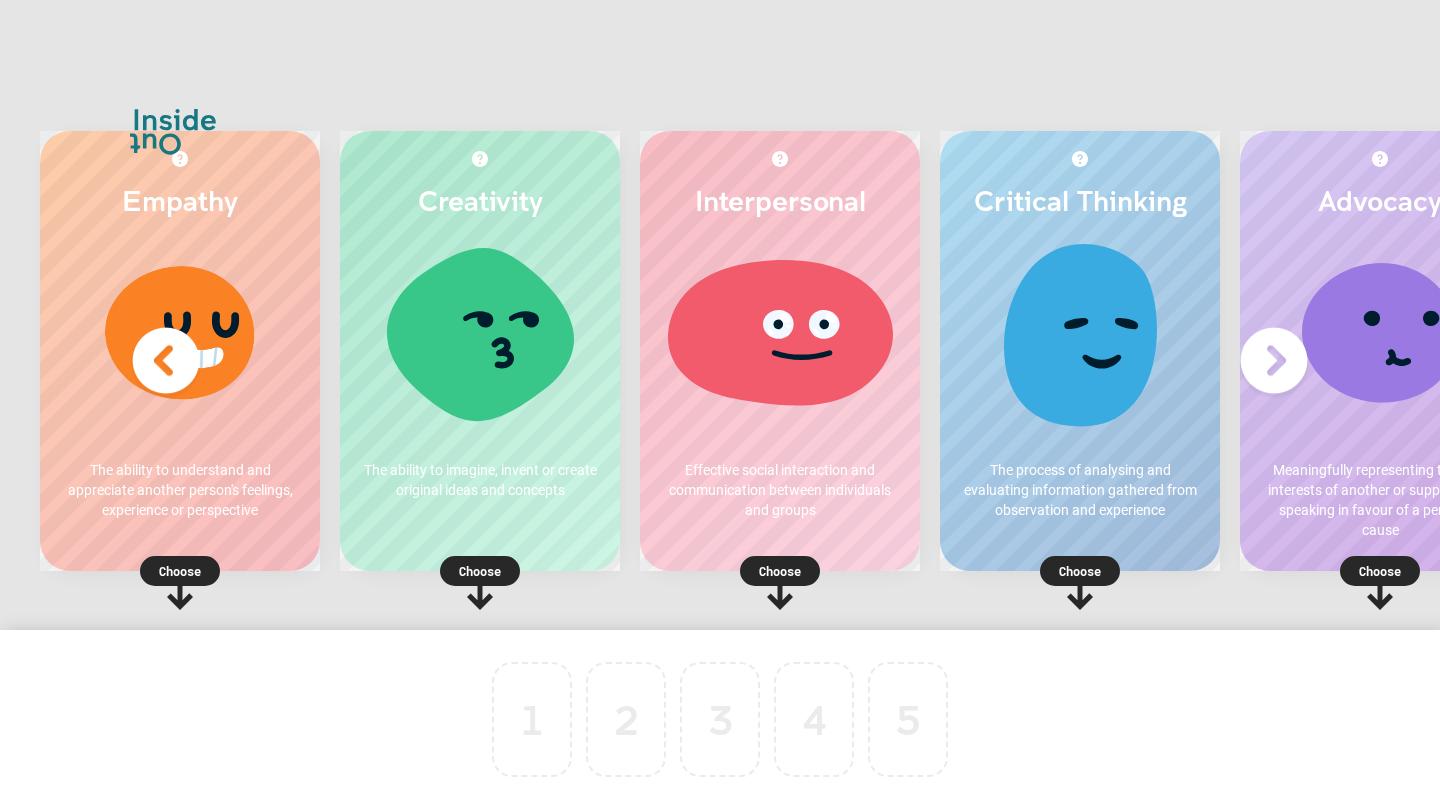 click at bounding box center (1274, 361) 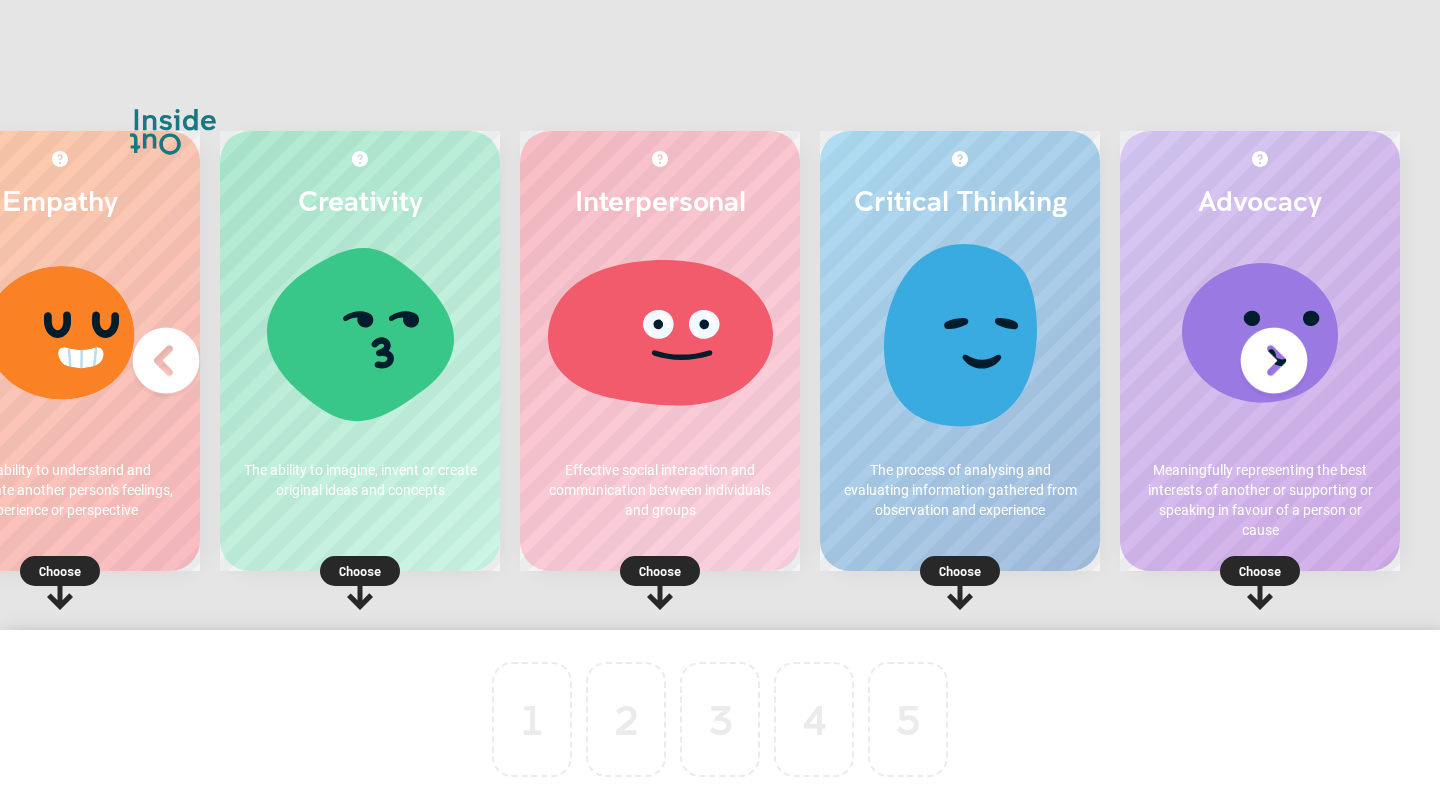 click at bounding box center [166, 361] 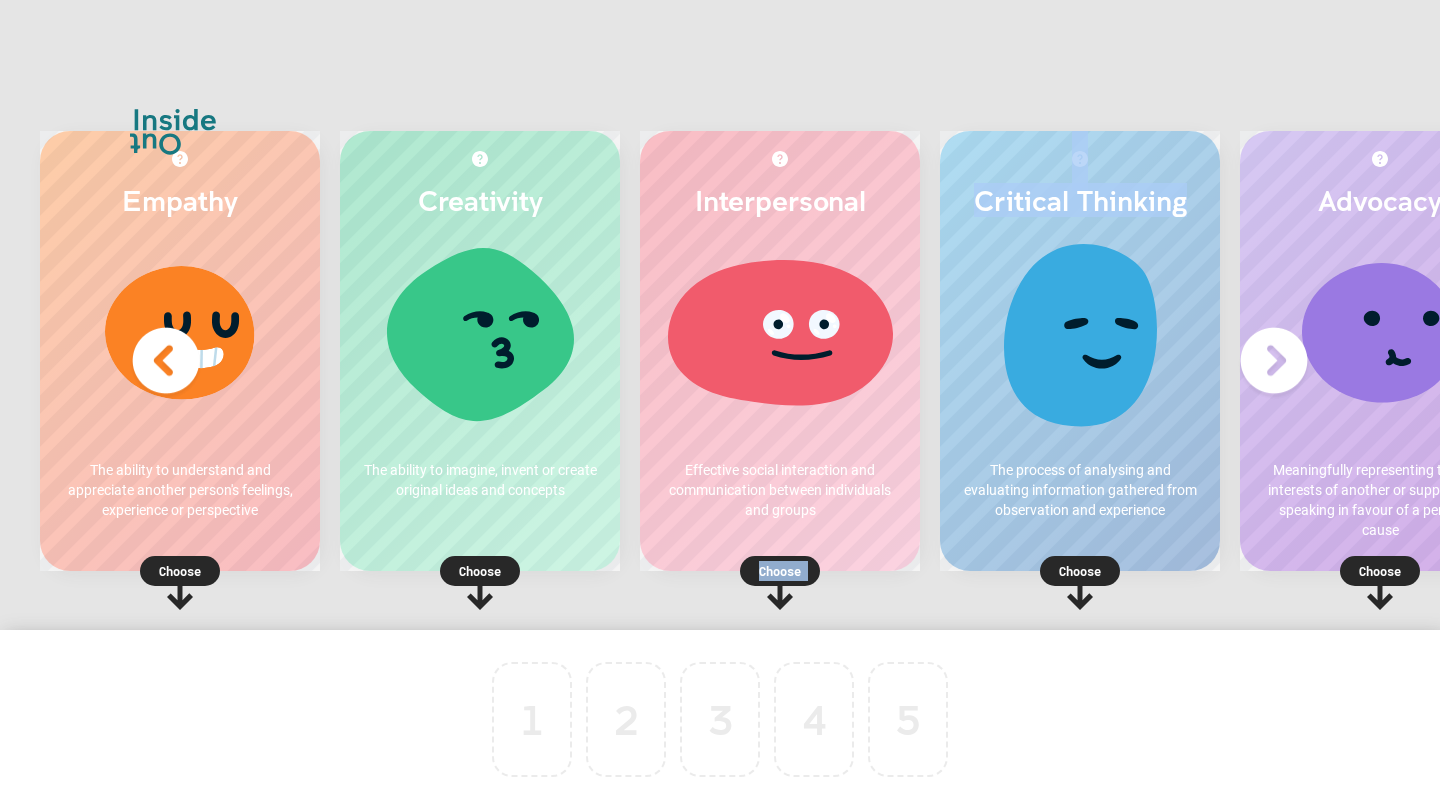 drag, startPoint x: 1078, startPoint y: 353, endPoint x: 920, endPoint y: 519, distance: 229.17242 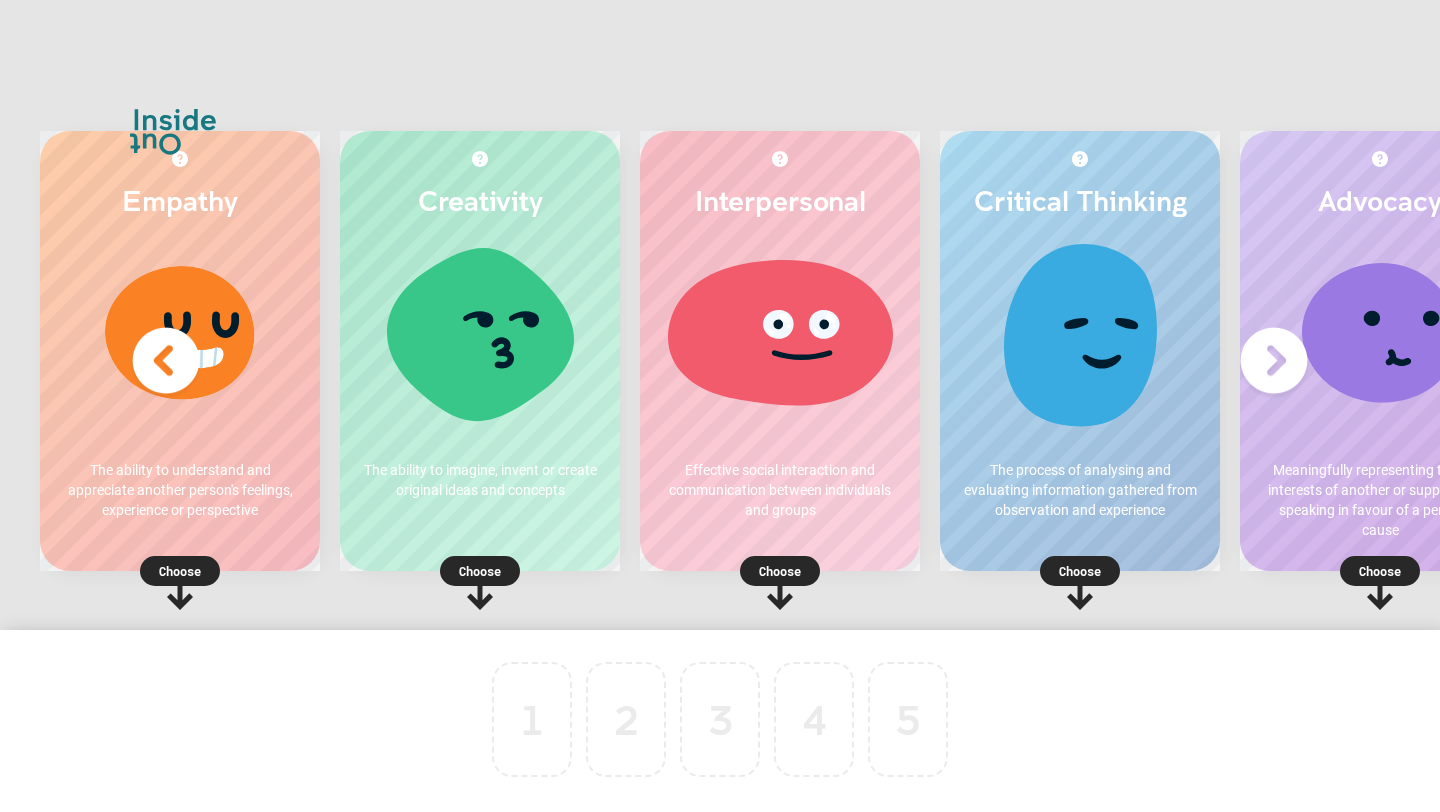 click on "Choose" at bounding box center (180, 571) 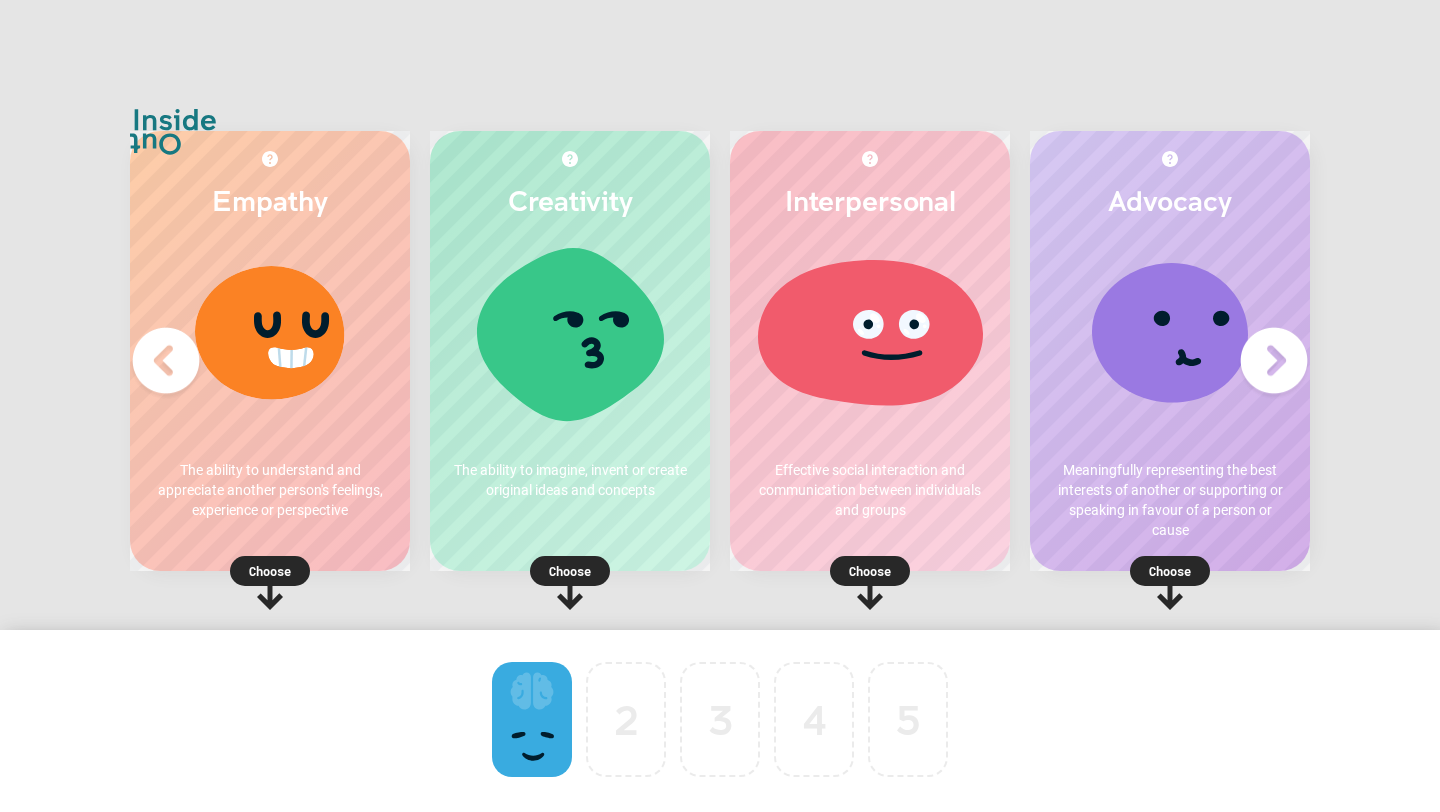 click on "Choose" at bounding box center [270, 571] 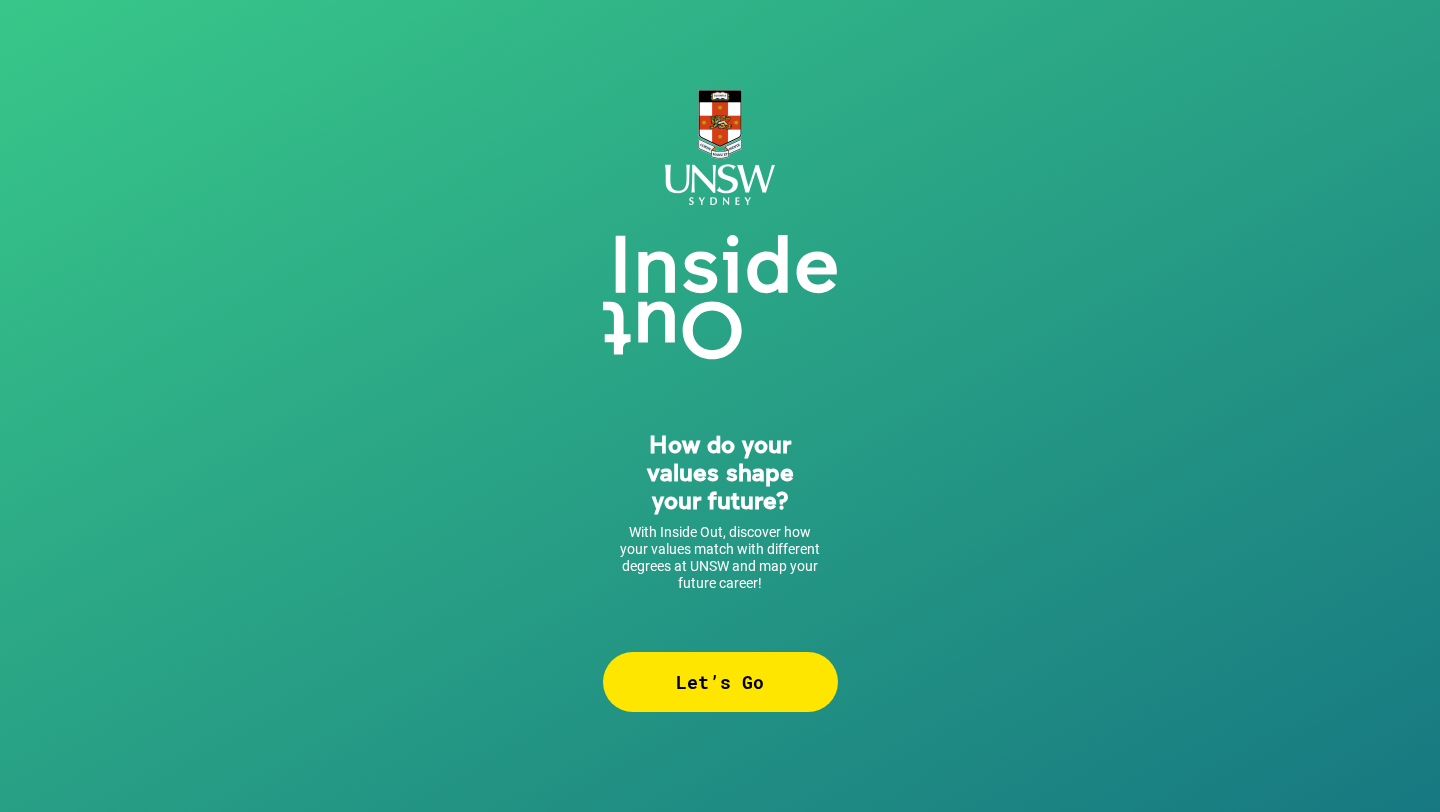 click on "Let’s Go" at bounding box center (720, 682) 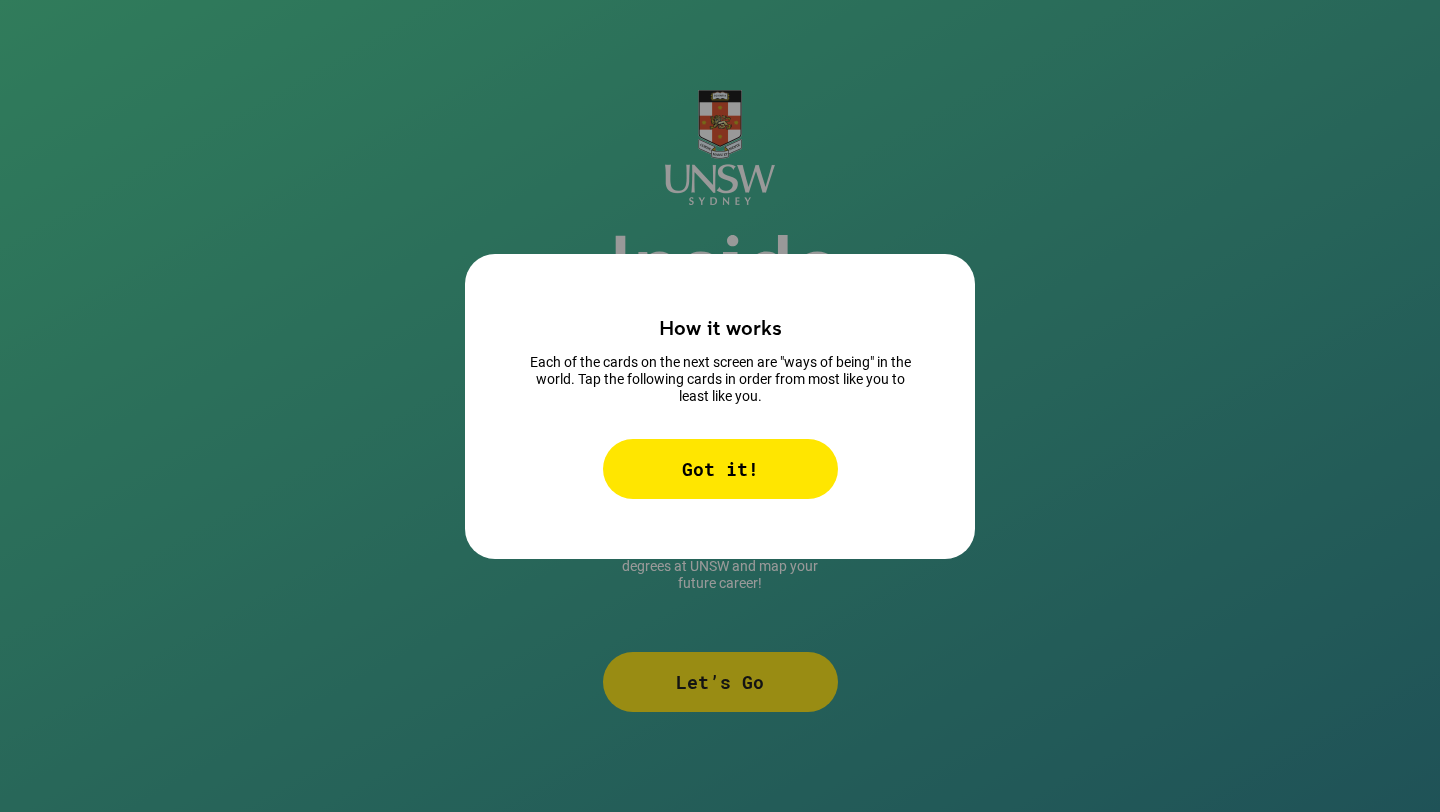 click on "Got it!" at bounding box center (720, 469) 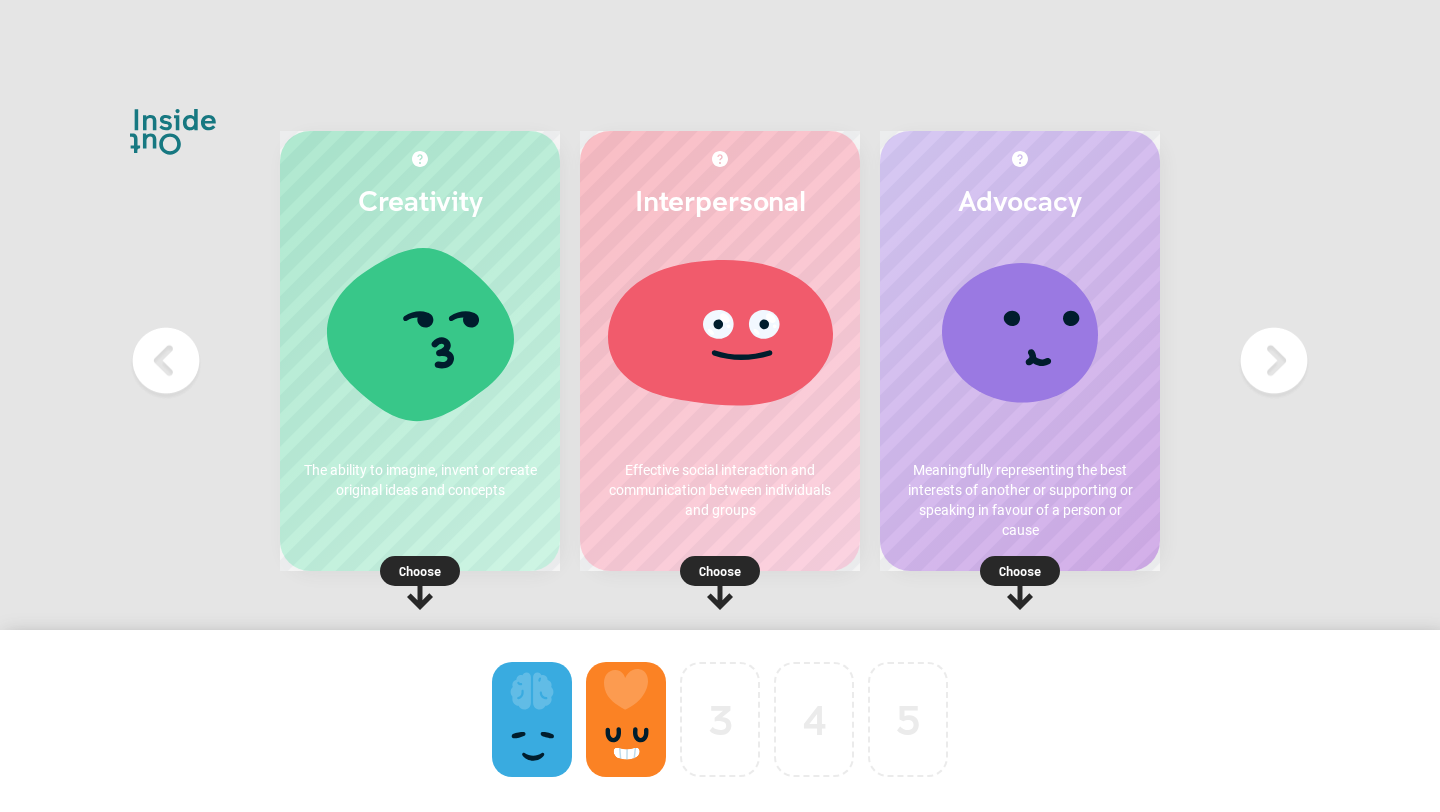 click on "Choose" at bounding box center (420, 571) 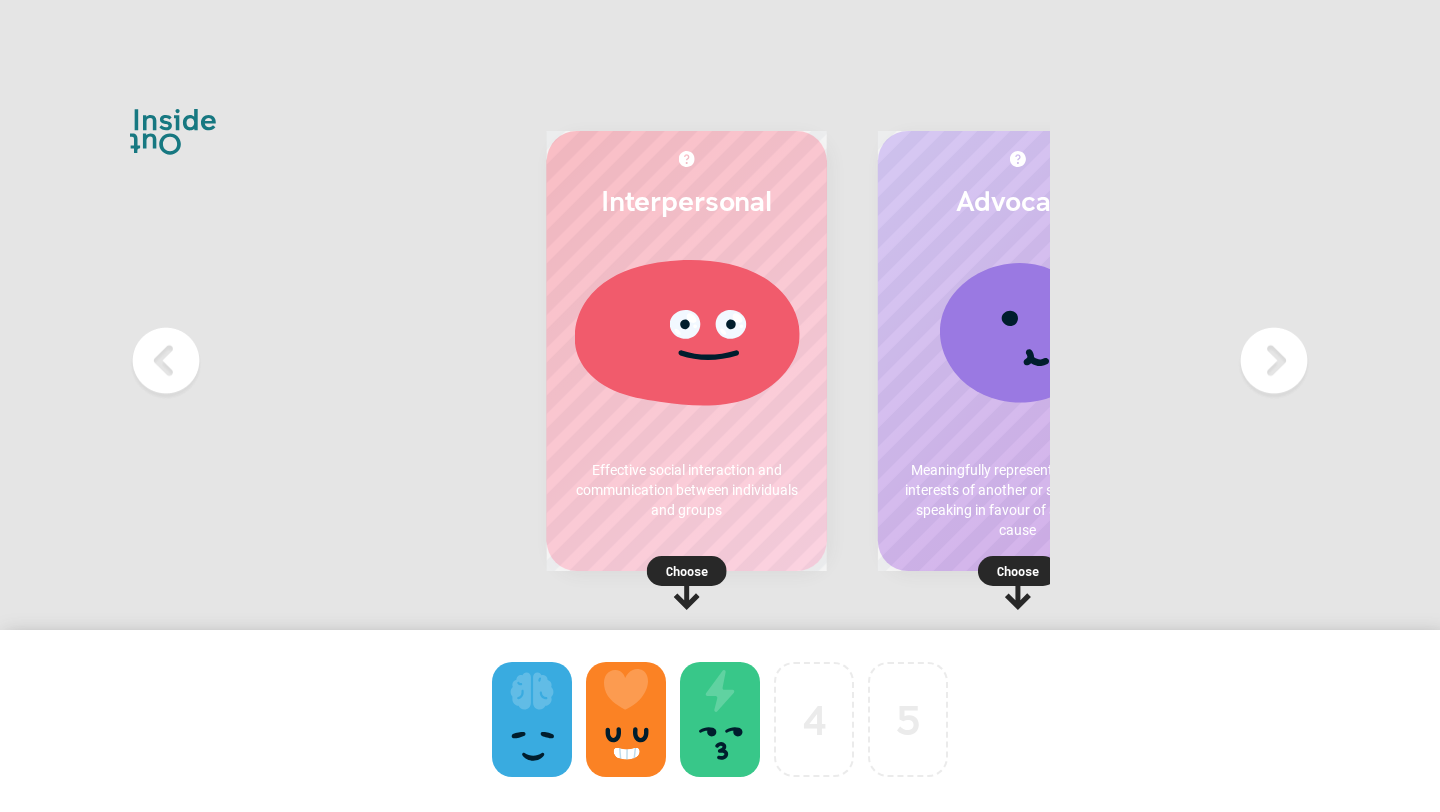 click on "Choose" at bounding box center [687, 571] 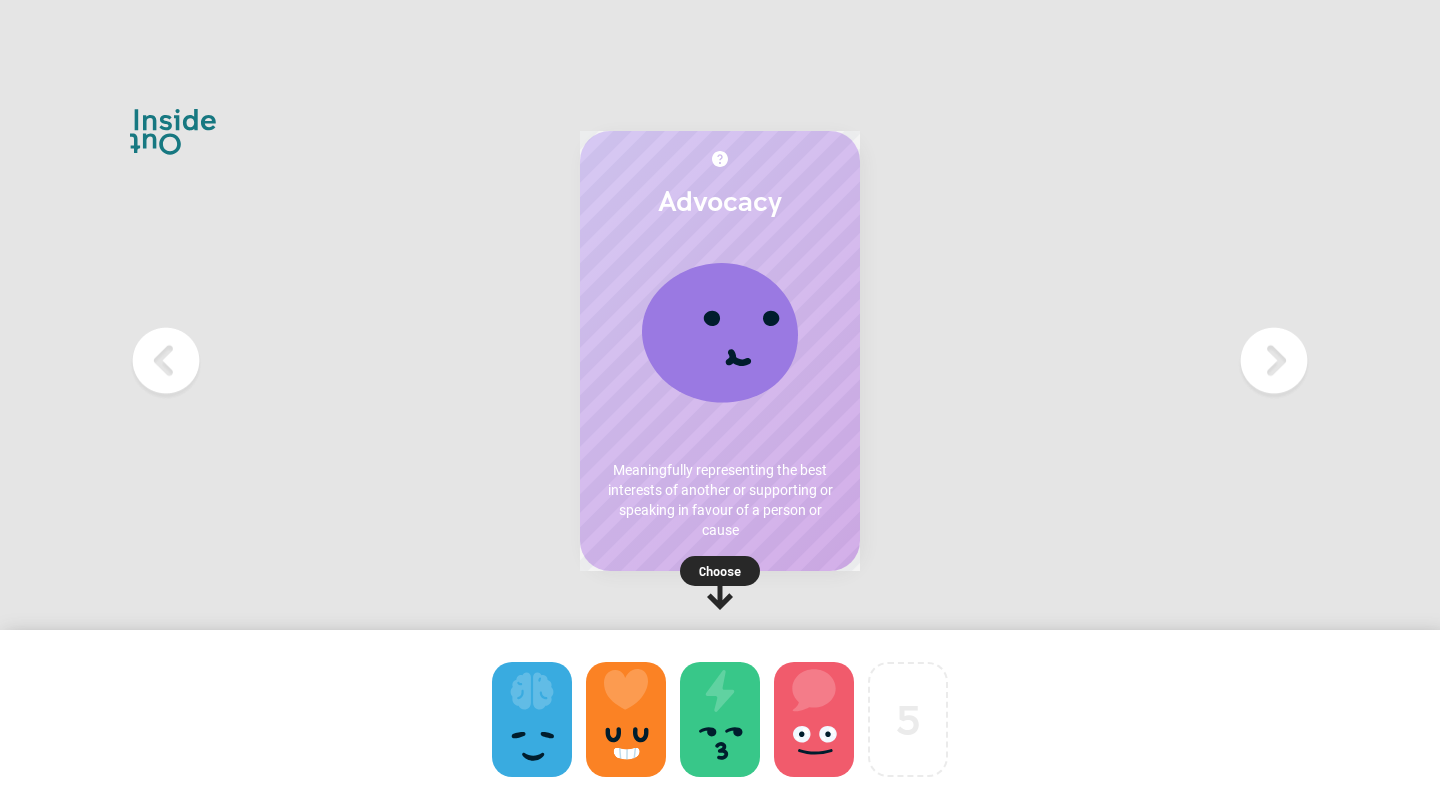 click at bounding box center (720, 571) 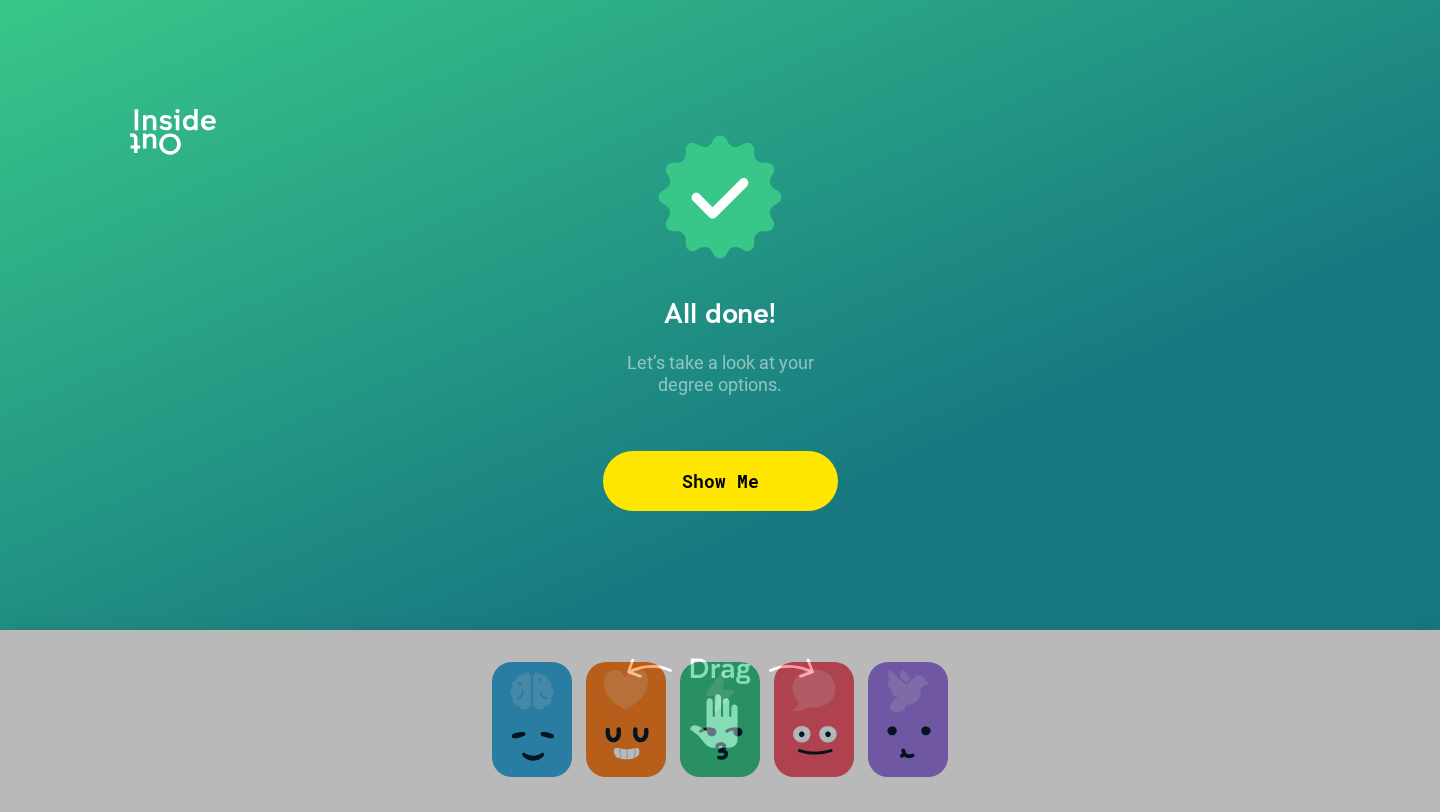 click on "Show Me" at bounding box center (720, 481) 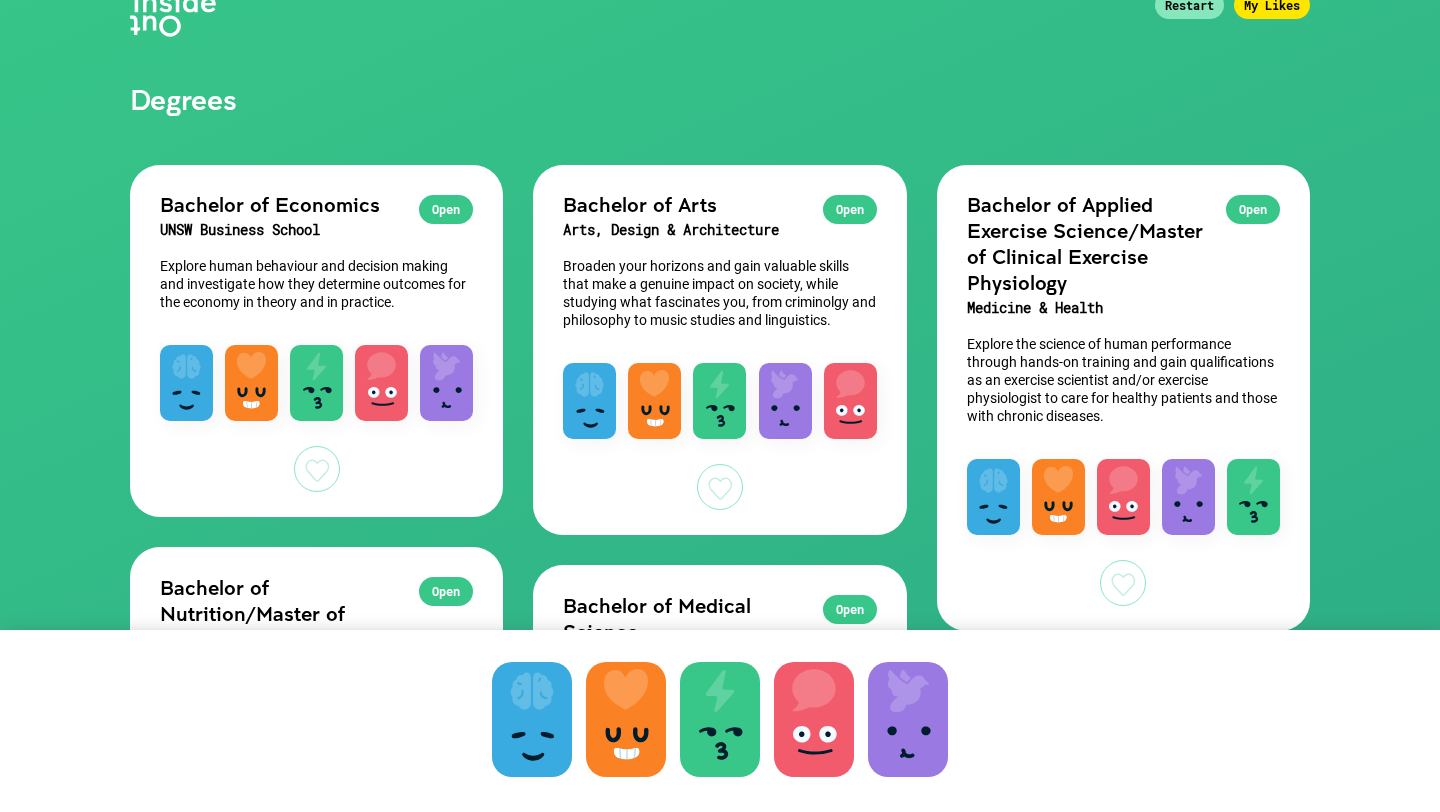 scroll, scrollTop: 122, scrollLeft: 0, axis: vertical 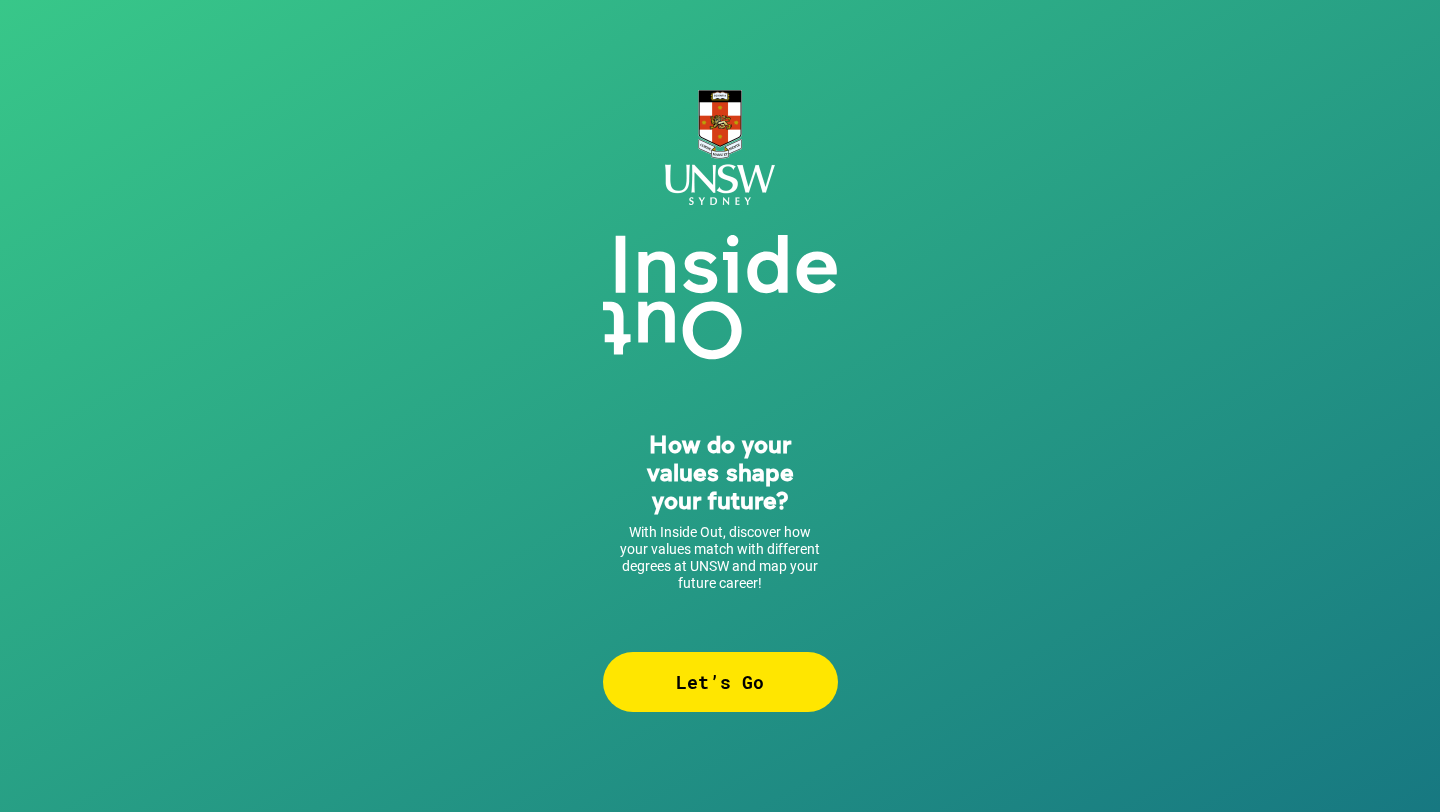 click on "Let’s Go" at bounding box center (720, 682) 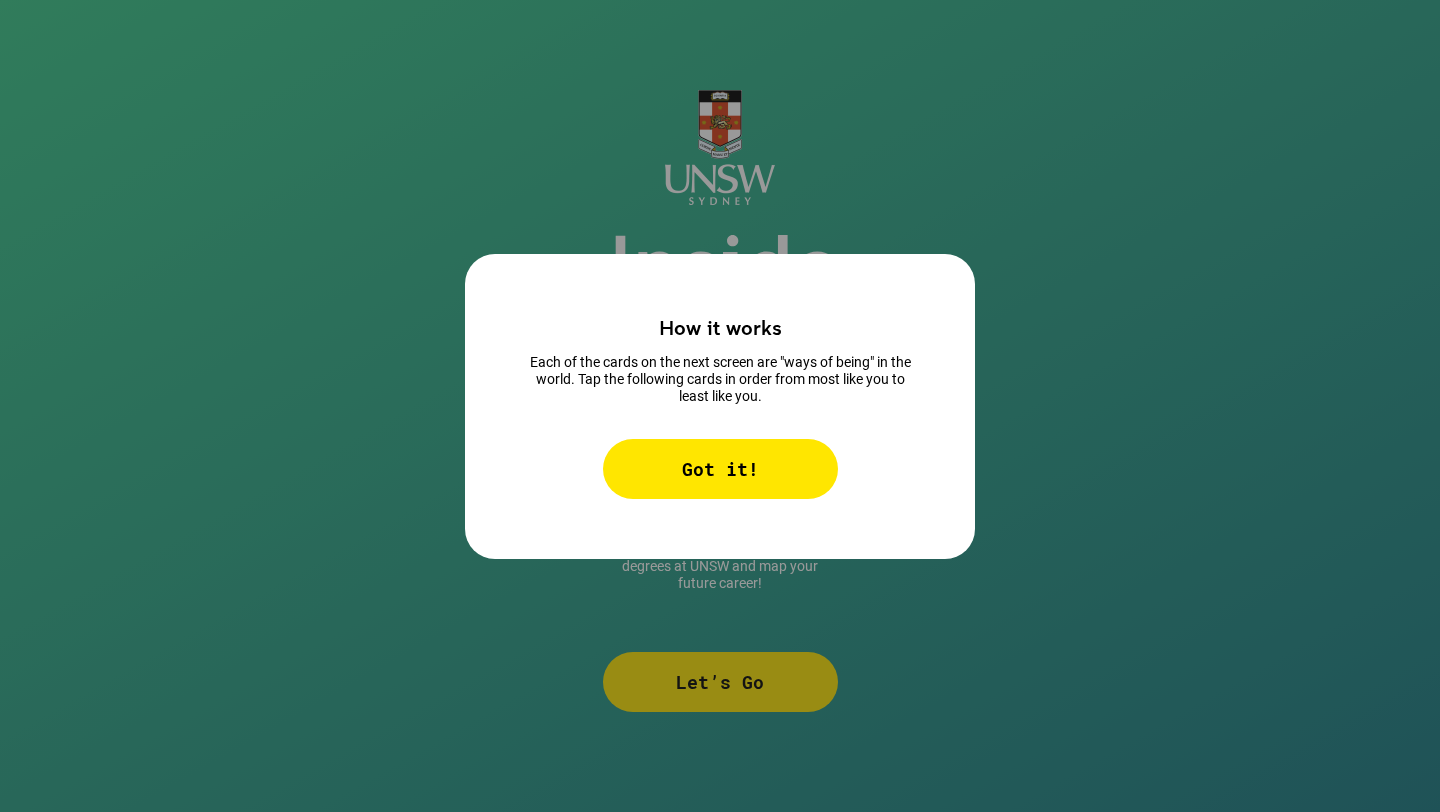 click on "Got it!" at bounding box center [720, 469] 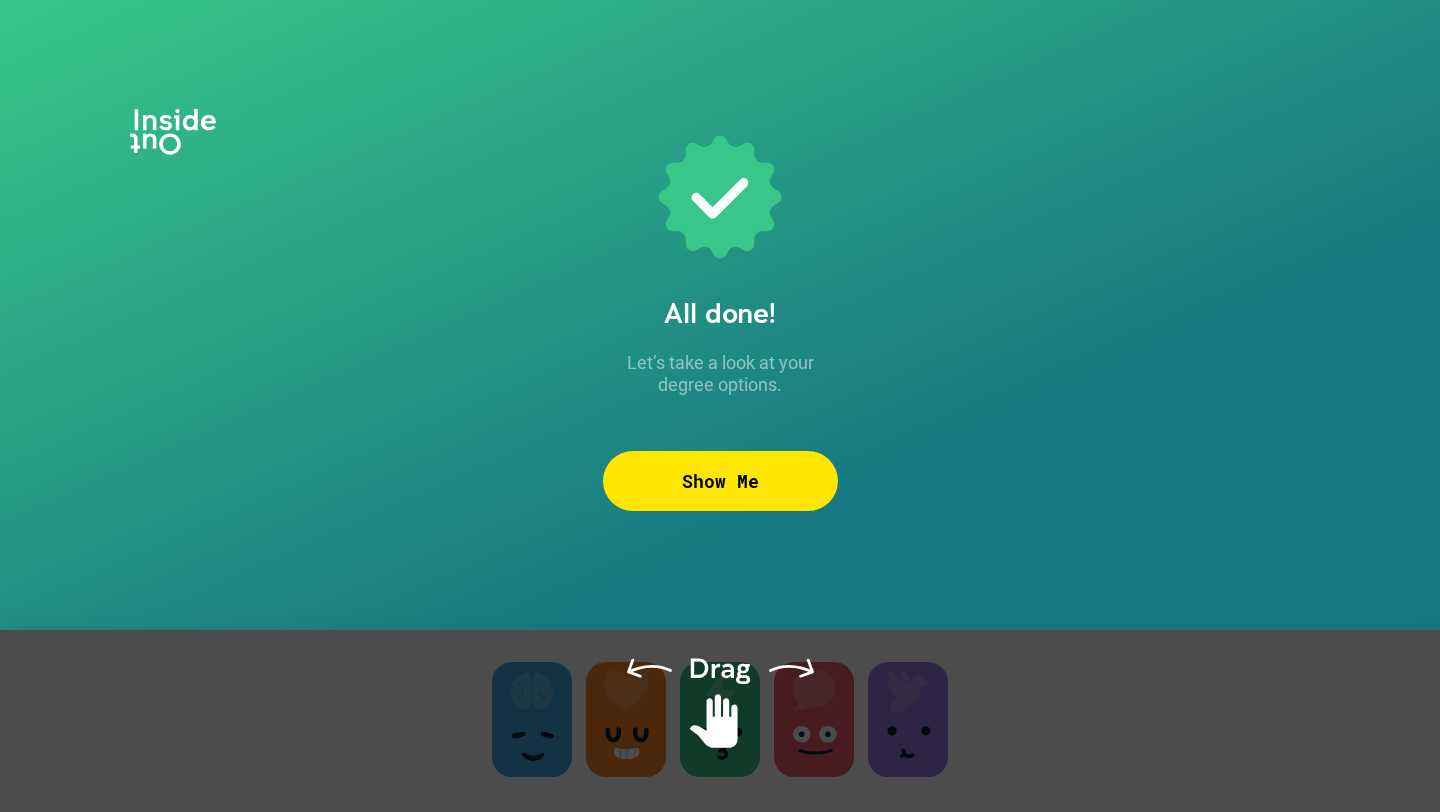 click at bounding box center [720, 746] 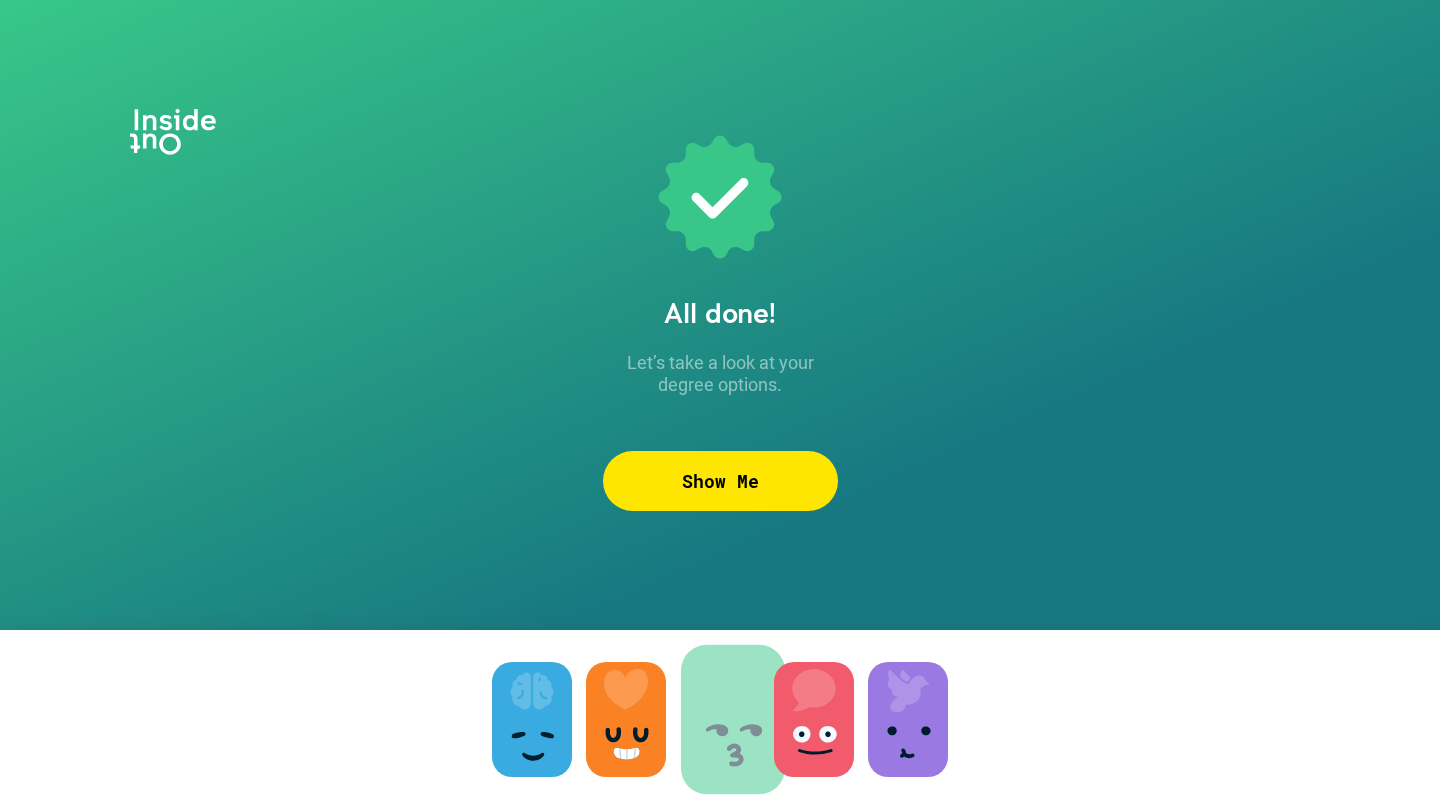 drag, startPoint x: 715, startPoint y: 708, endPoint x: 728, endPoint y: 708, distance: 13 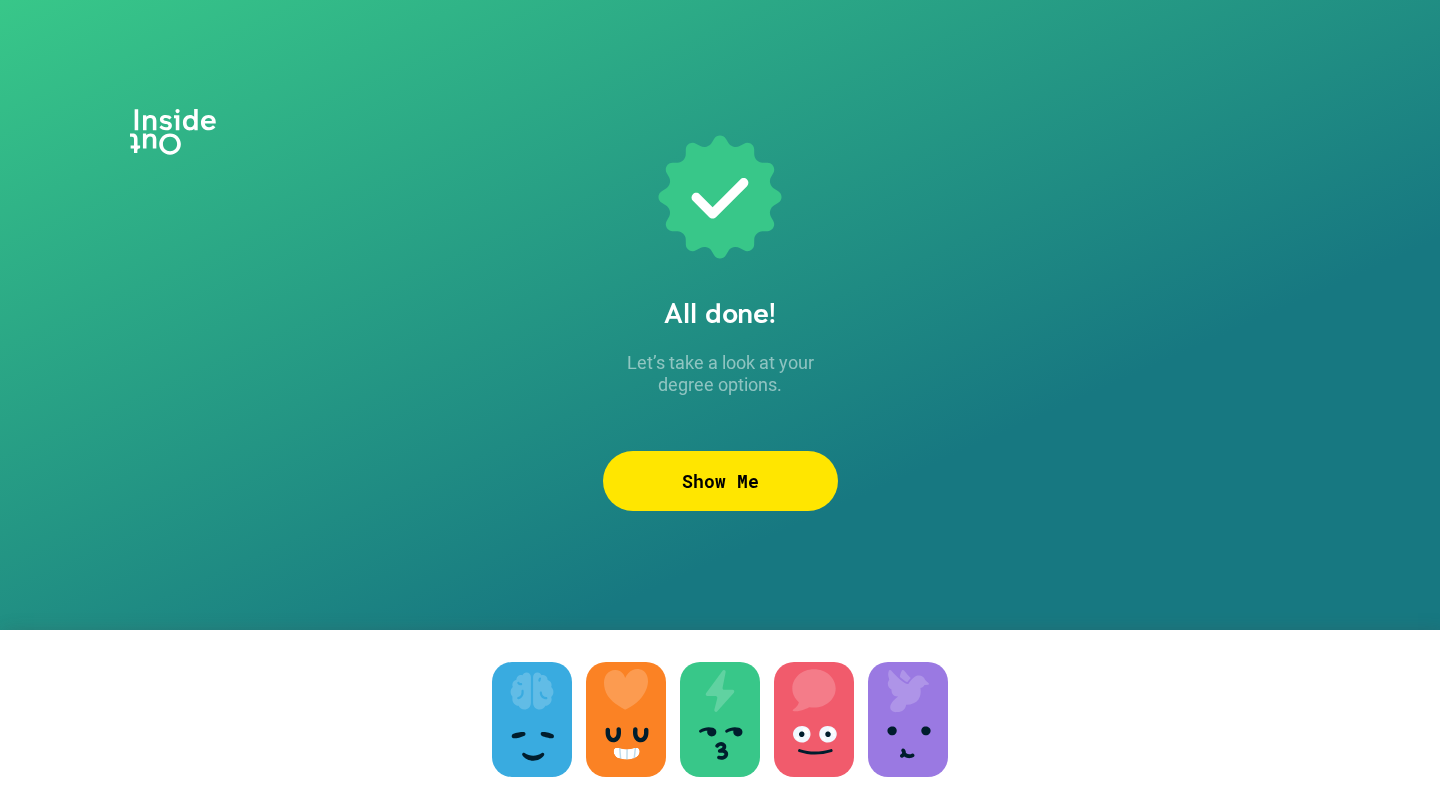 click at bounding box center [720, 719] 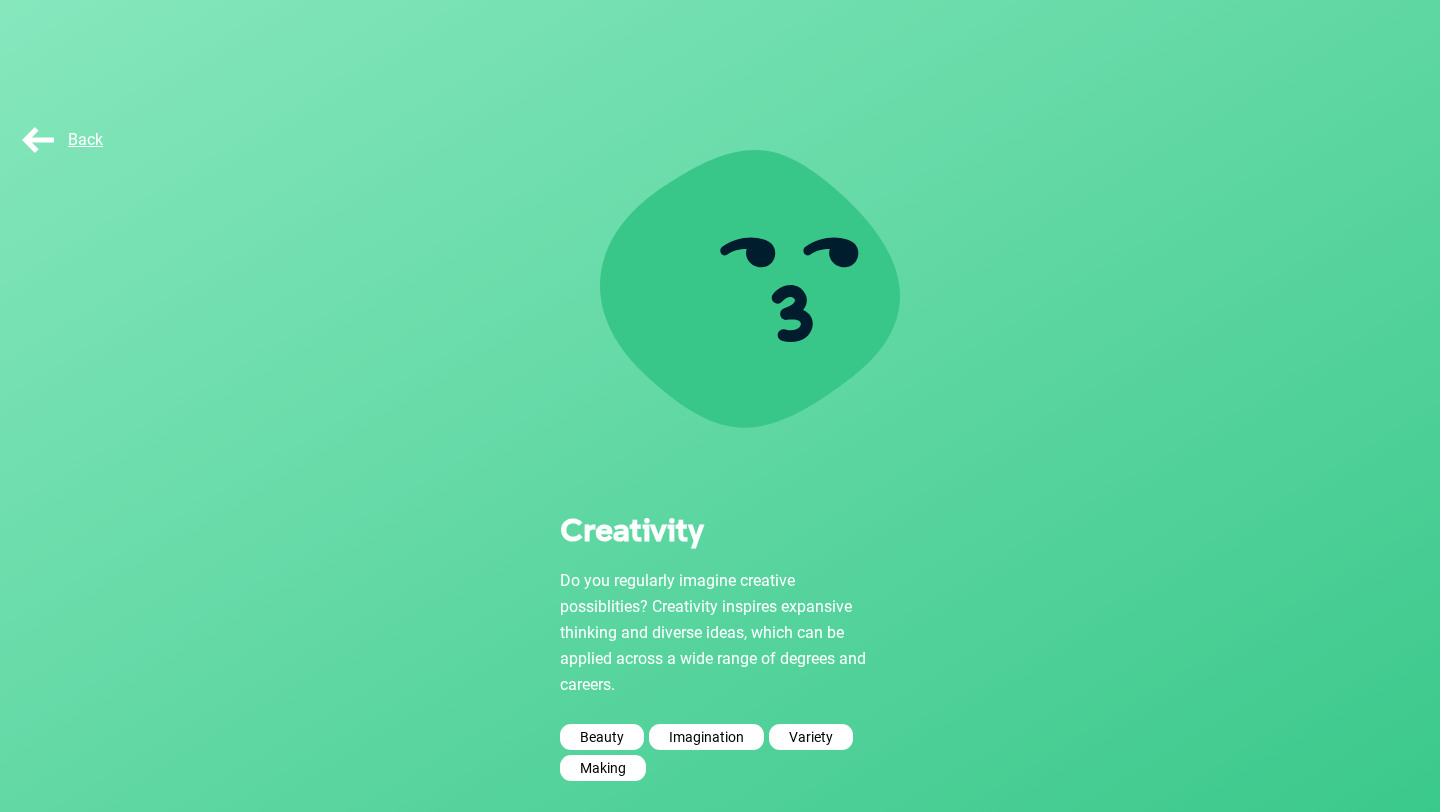 click on "Back" at bounding box center (68, 140) 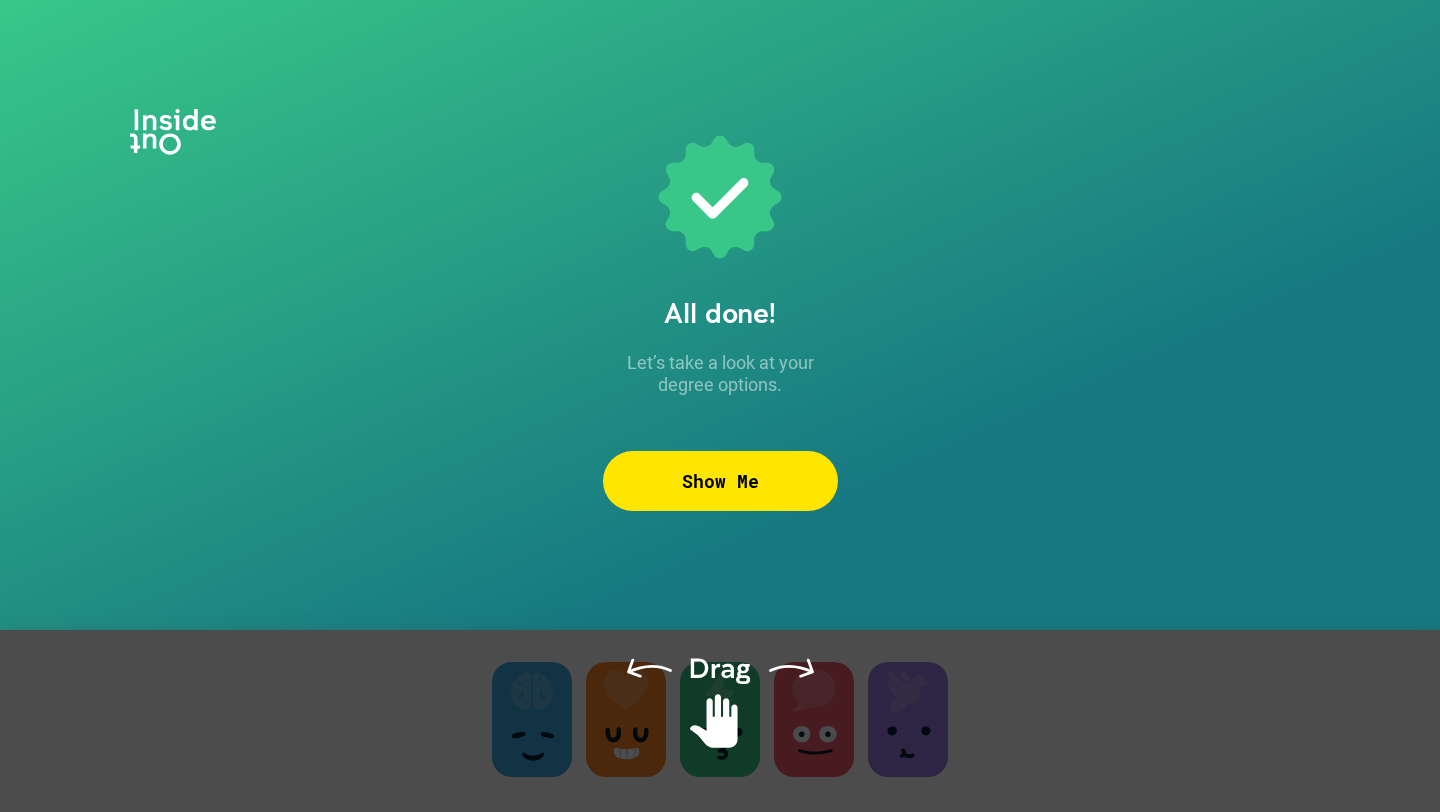 click at bounding box center [720, 746] 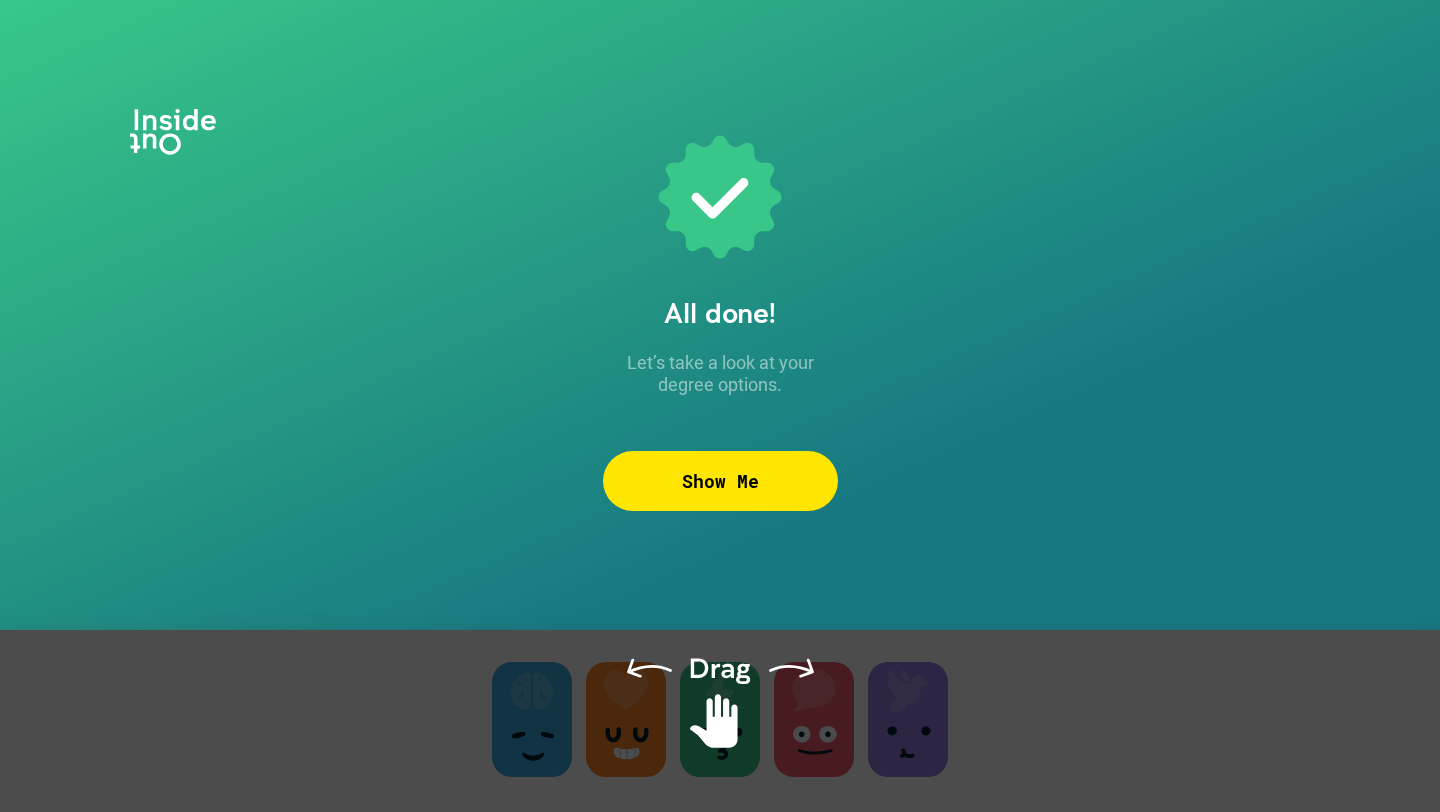 drag, startPoint x: 655, startPoint y: 729, endPoint x: 699, endPoint y: 728, distance: 44.011364 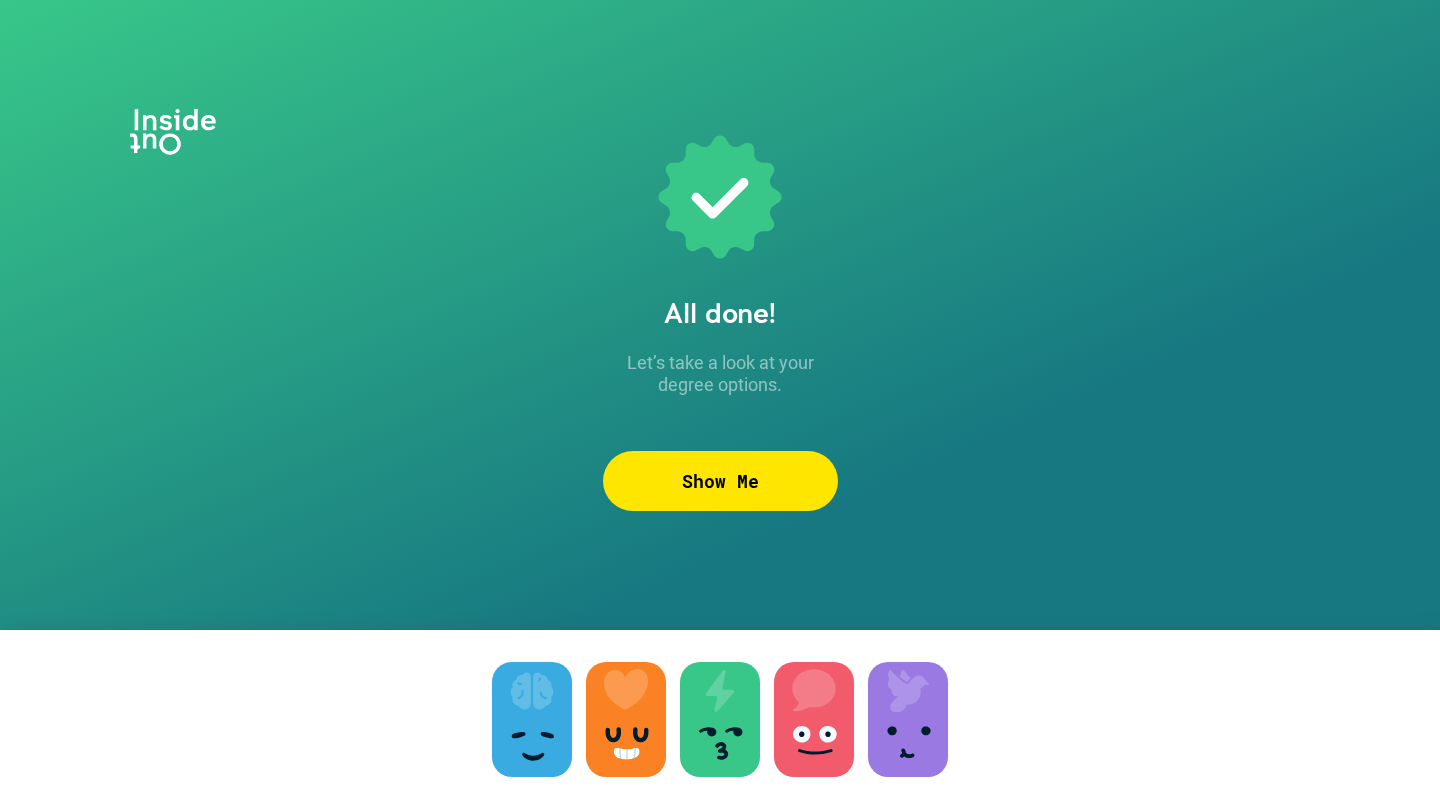 click at bounding box center [626, 719] 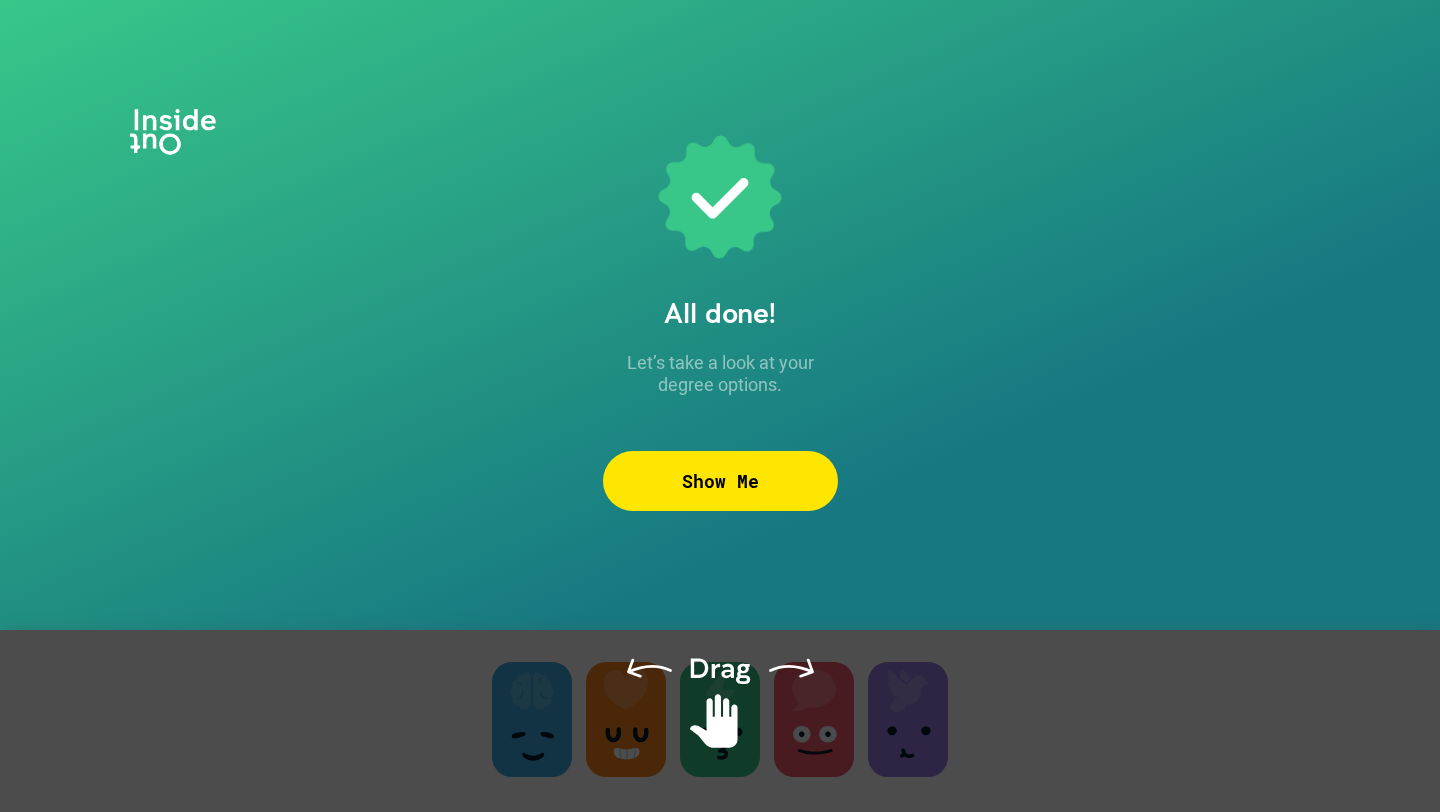 drag, startPoint x: 713, startPoint y: 728, endPoint x: 795, endPoint y: 728, distance: 82 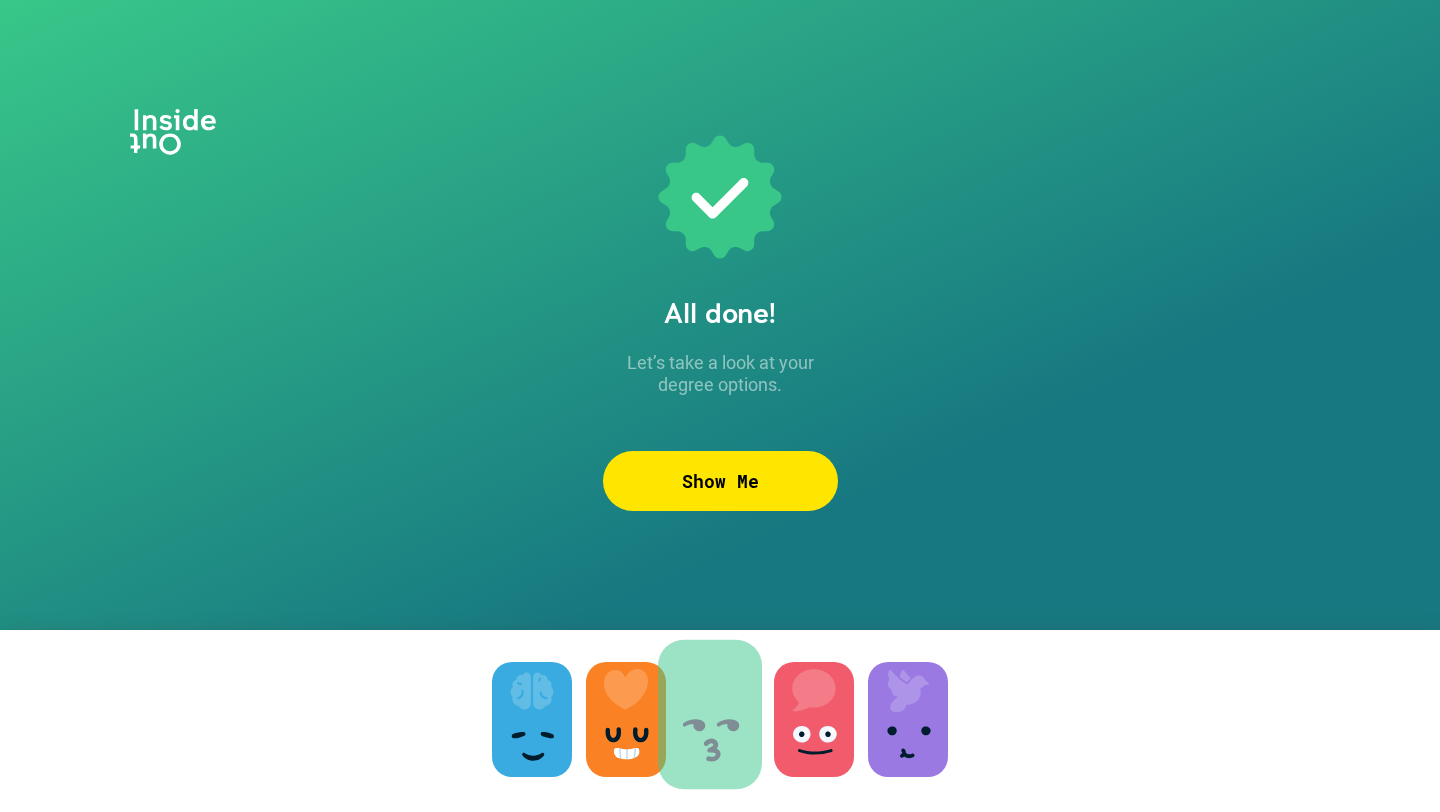drag, startPoint x: 713, startPoint y: 719, endPoint x: 698, endPoint y: 711, distance: 17 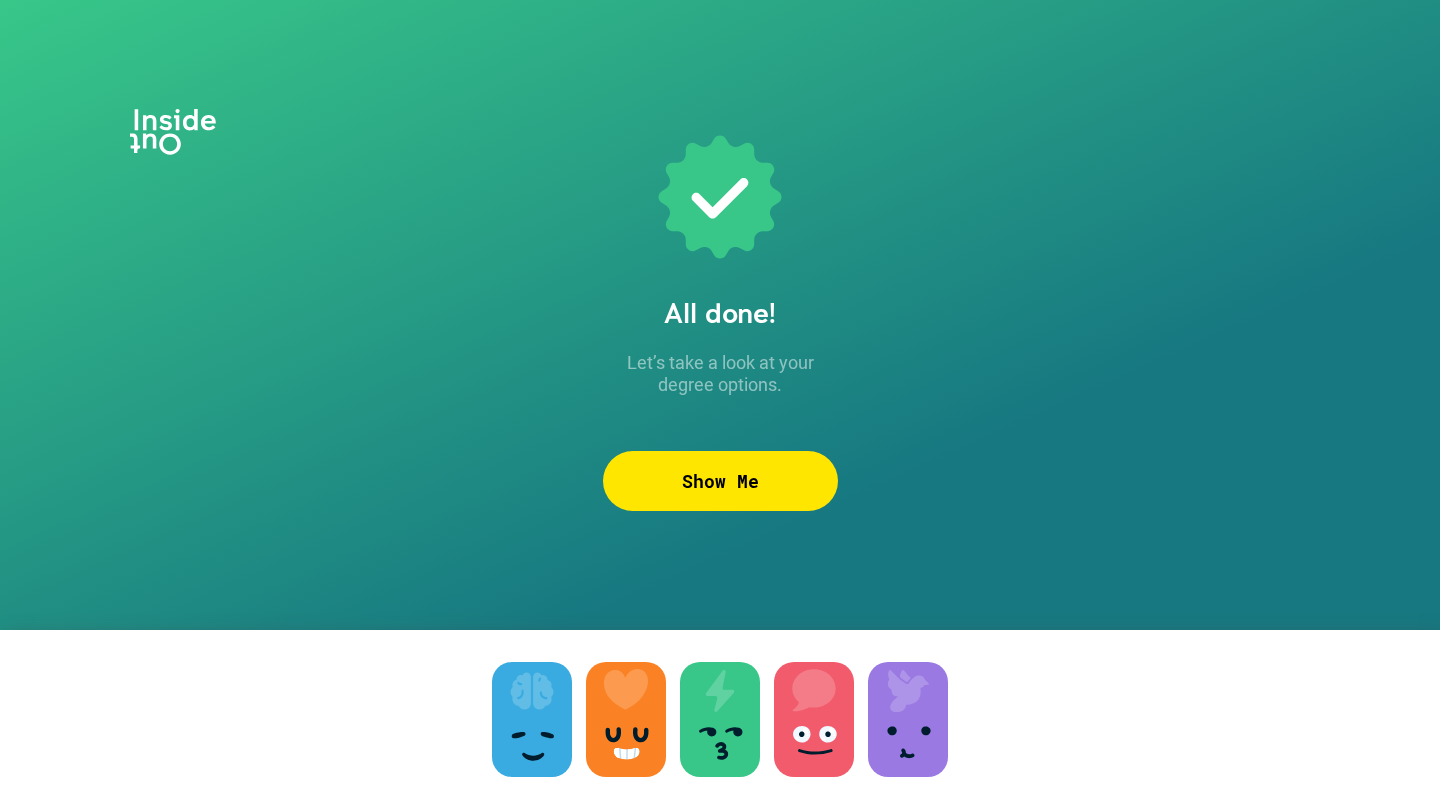 click on "Show Me" at bounding box center (720, 481) 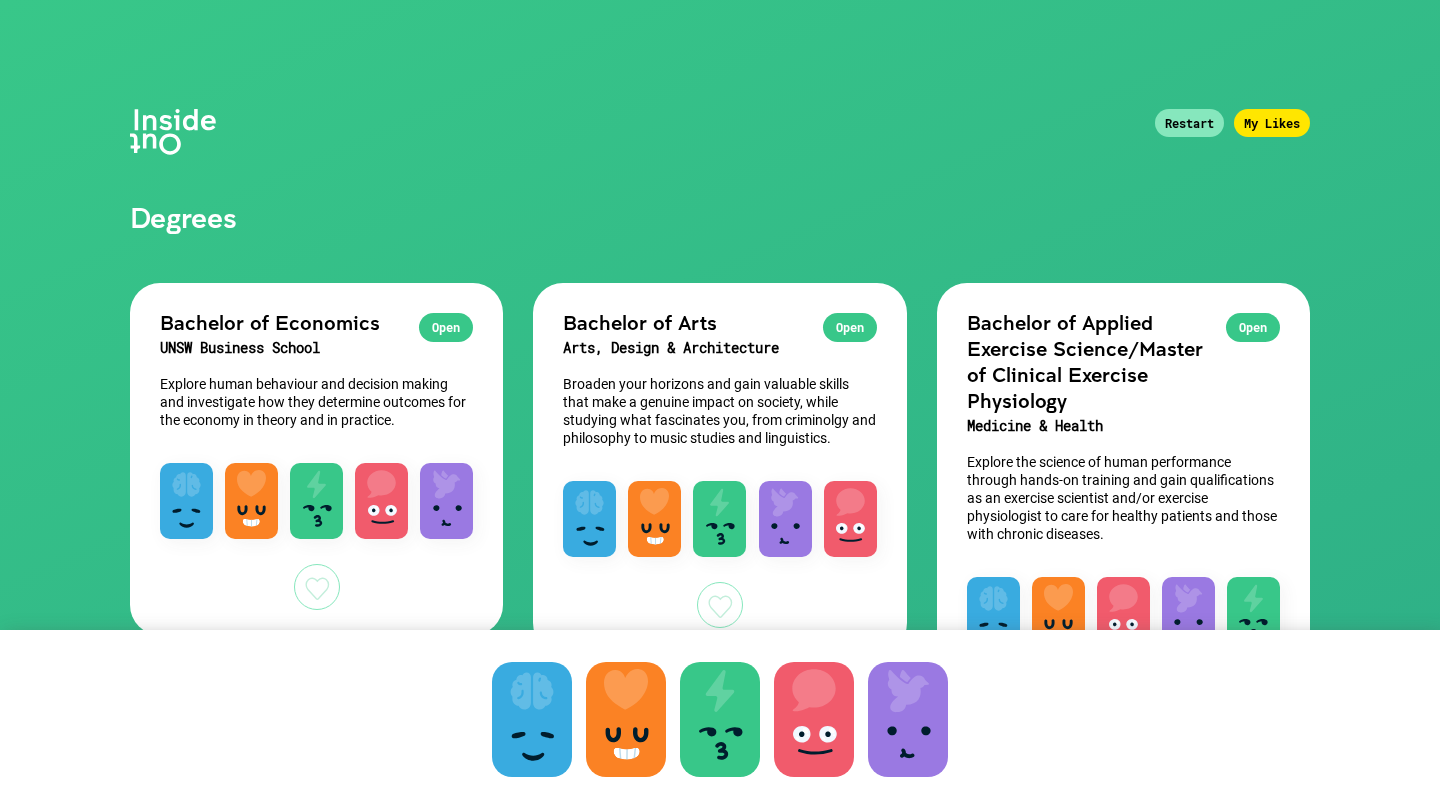 click on "My Likes" at bounding box center (1272, 123) 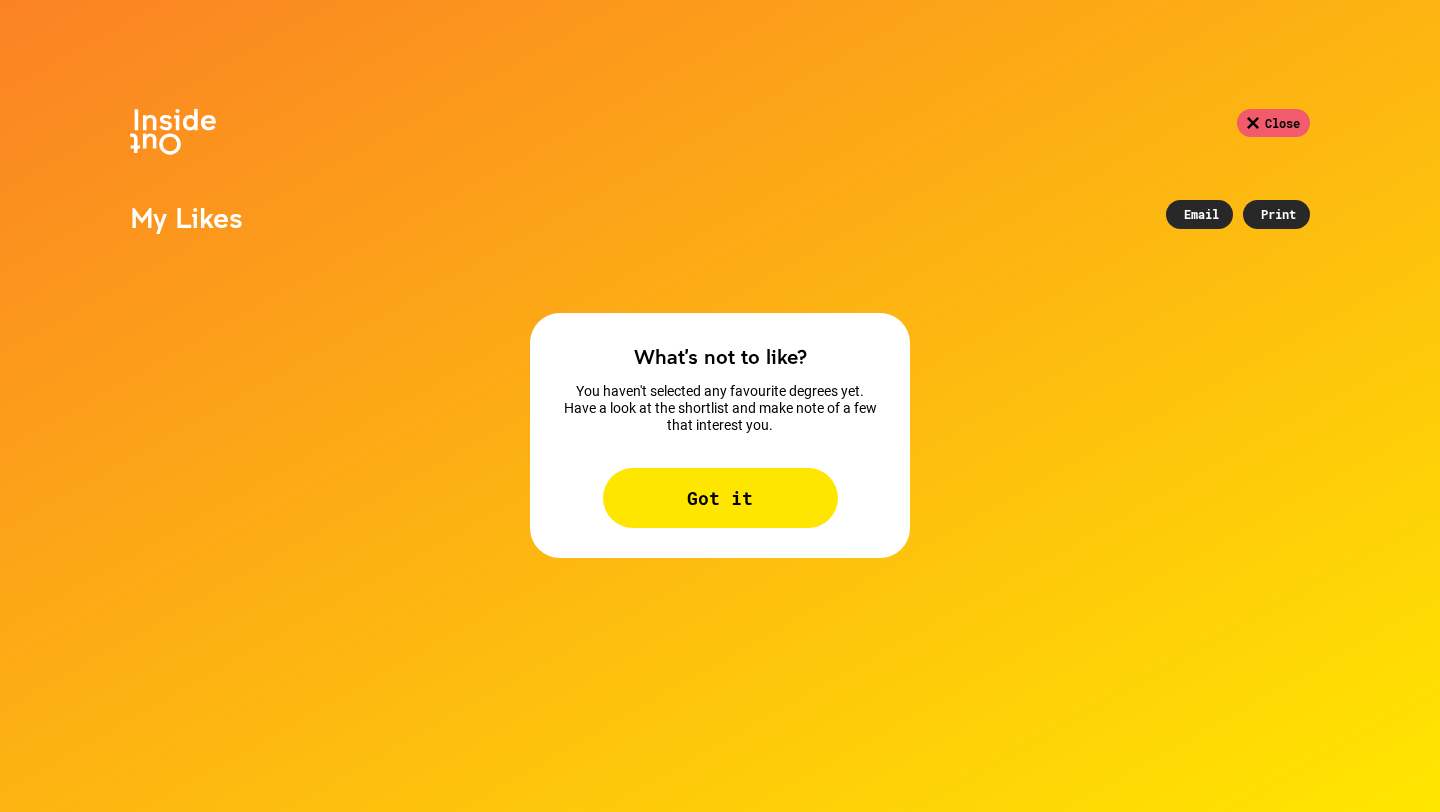 click on "Got it" at bounding box center (720, 498) 